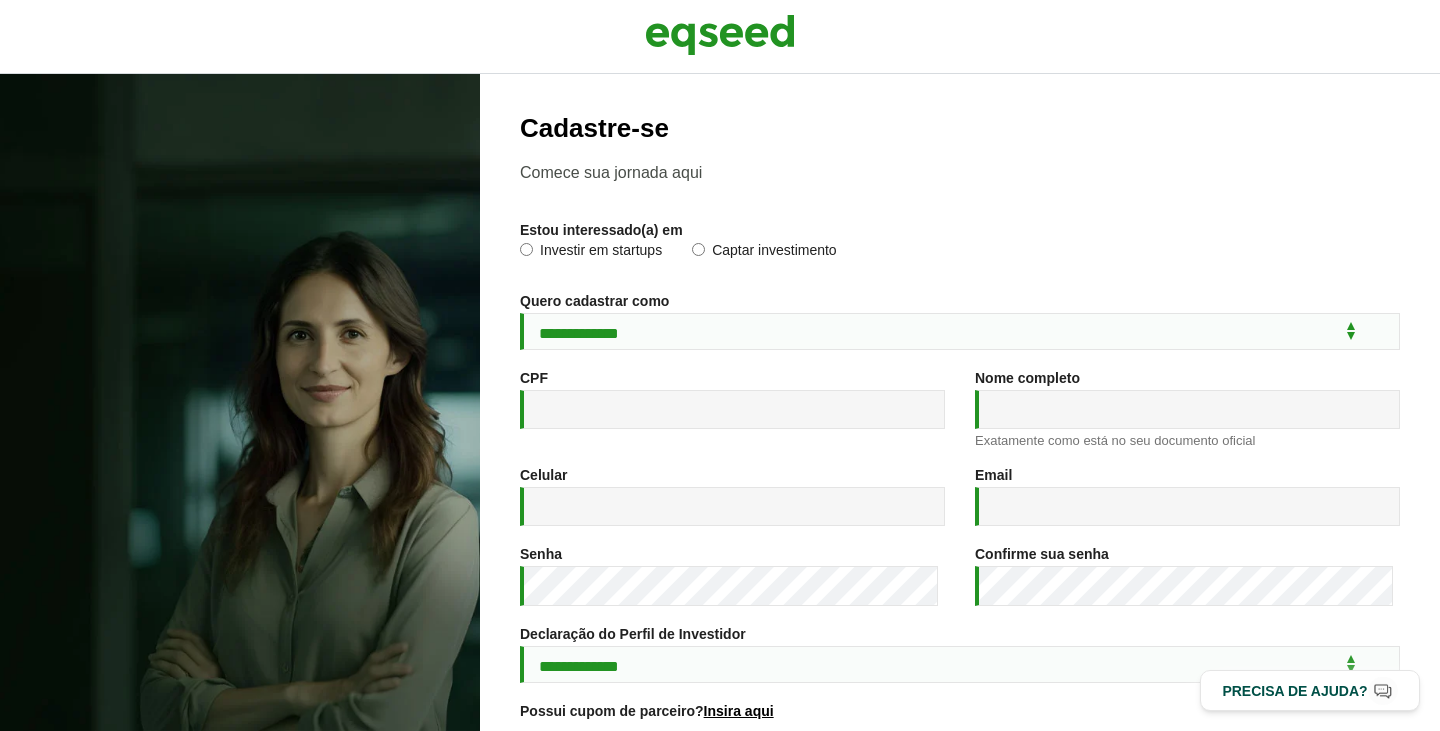 scroll, scrollTop: 0, scrollLeft: 0, axis: both 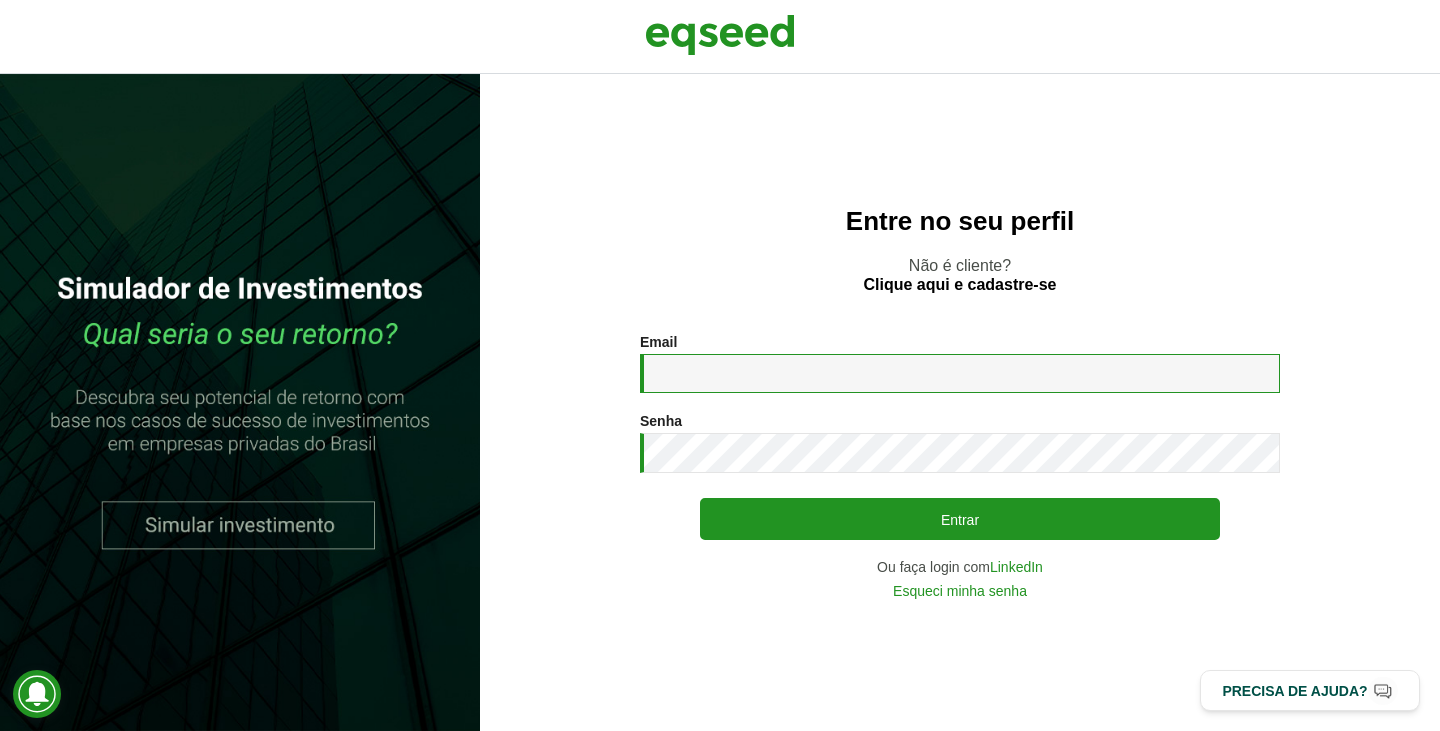 click on "Email  *" at bounding box center [960, 373] 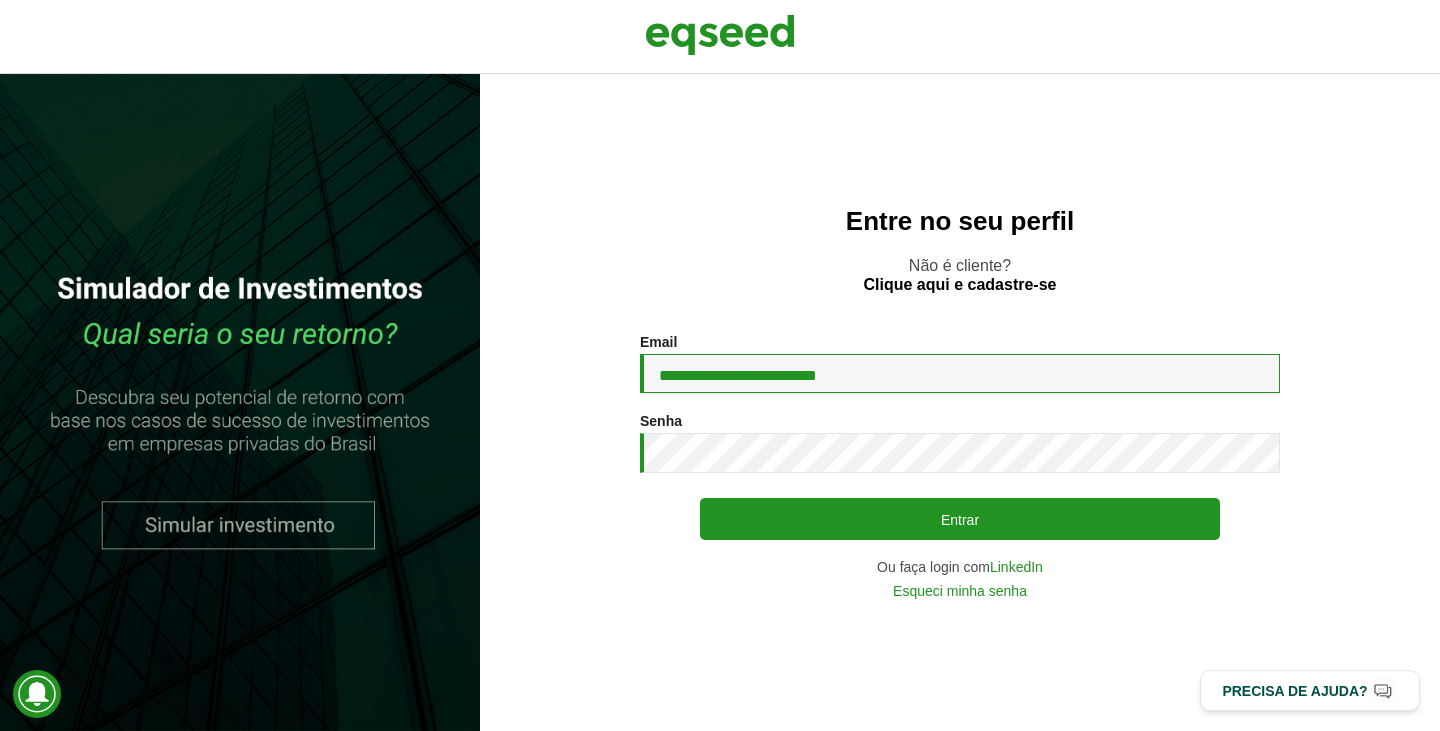 type on "**********" 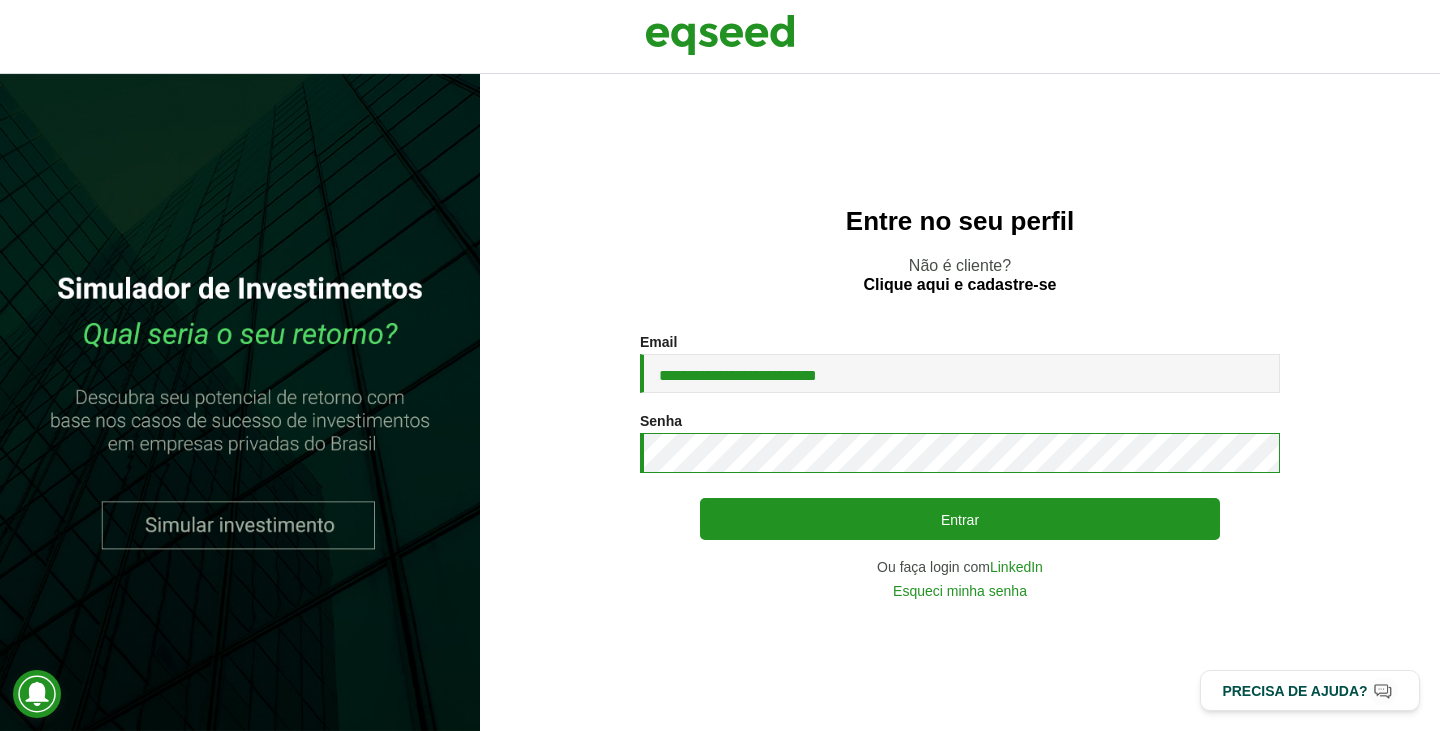 click on "Entrar" at bounding box center (960, 519) 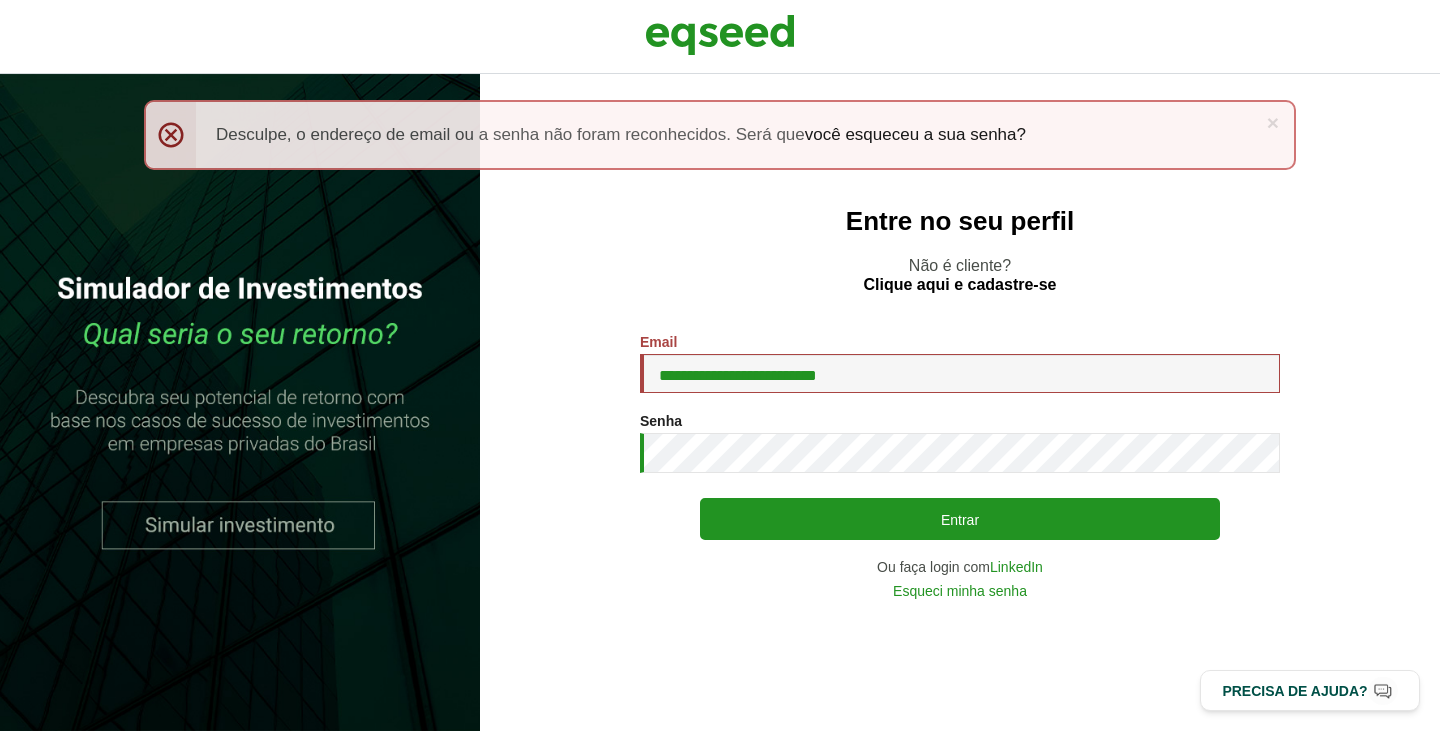 scroll, scrollTop: 0, scrollLeft: 0, axis: both 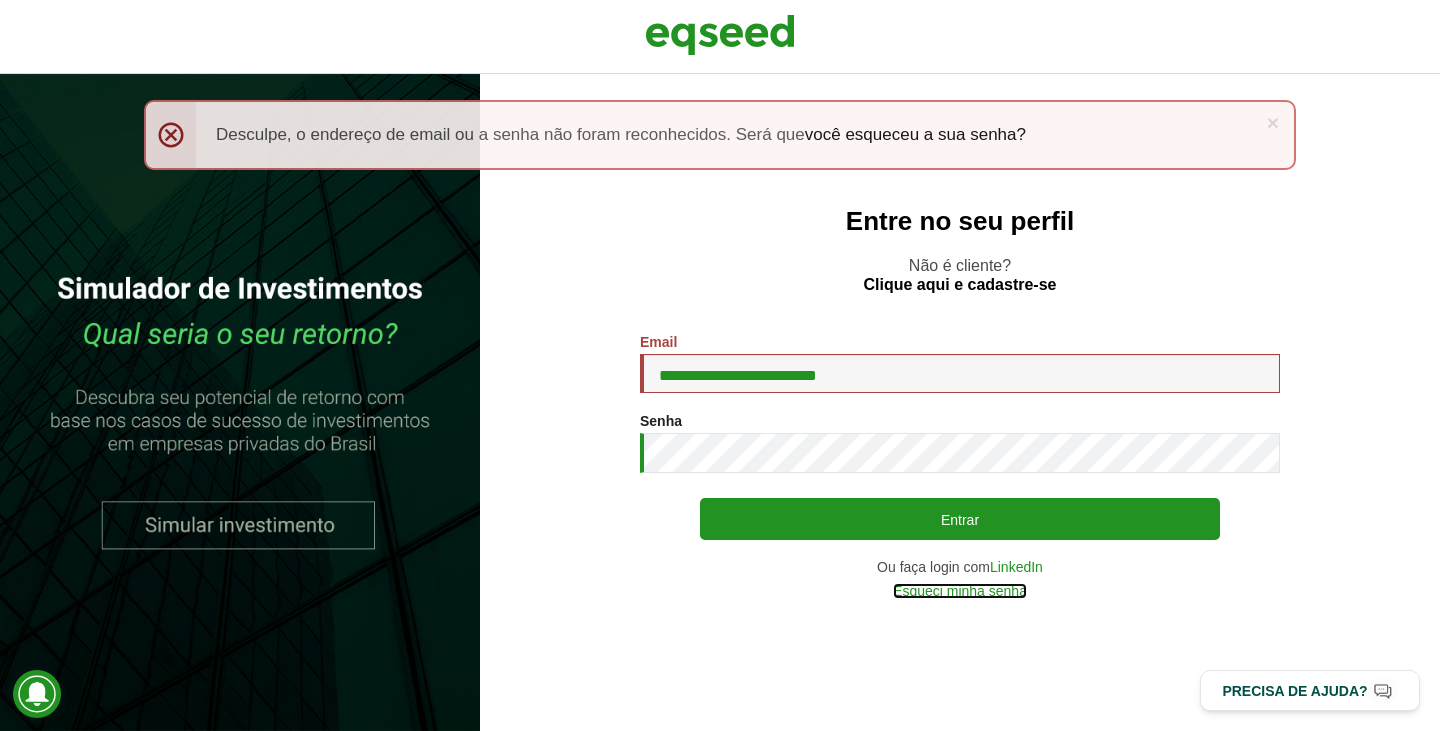 click on "Esqueci minha senha" at bounding box center [960, 591] 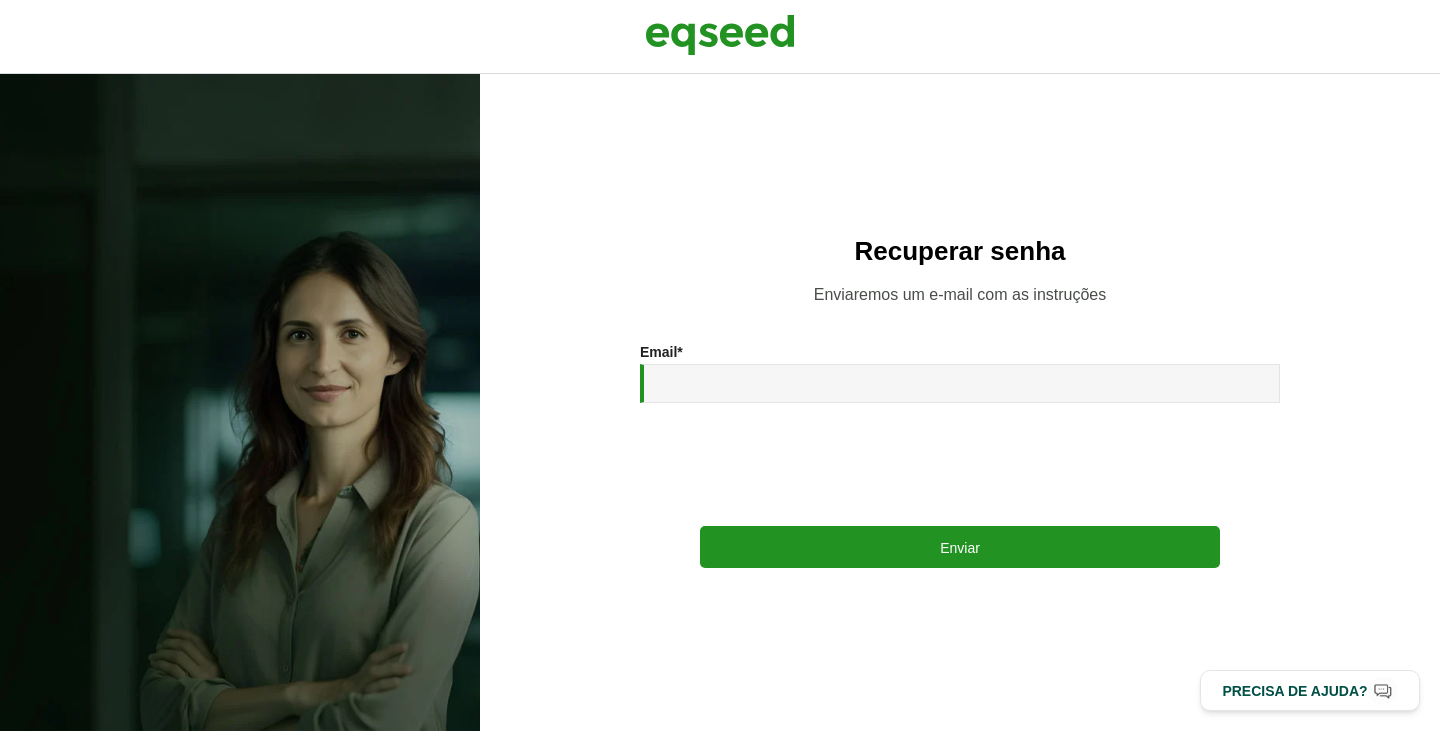 scroll, scrollTop: 0, scrollLeft: 0, axis: both 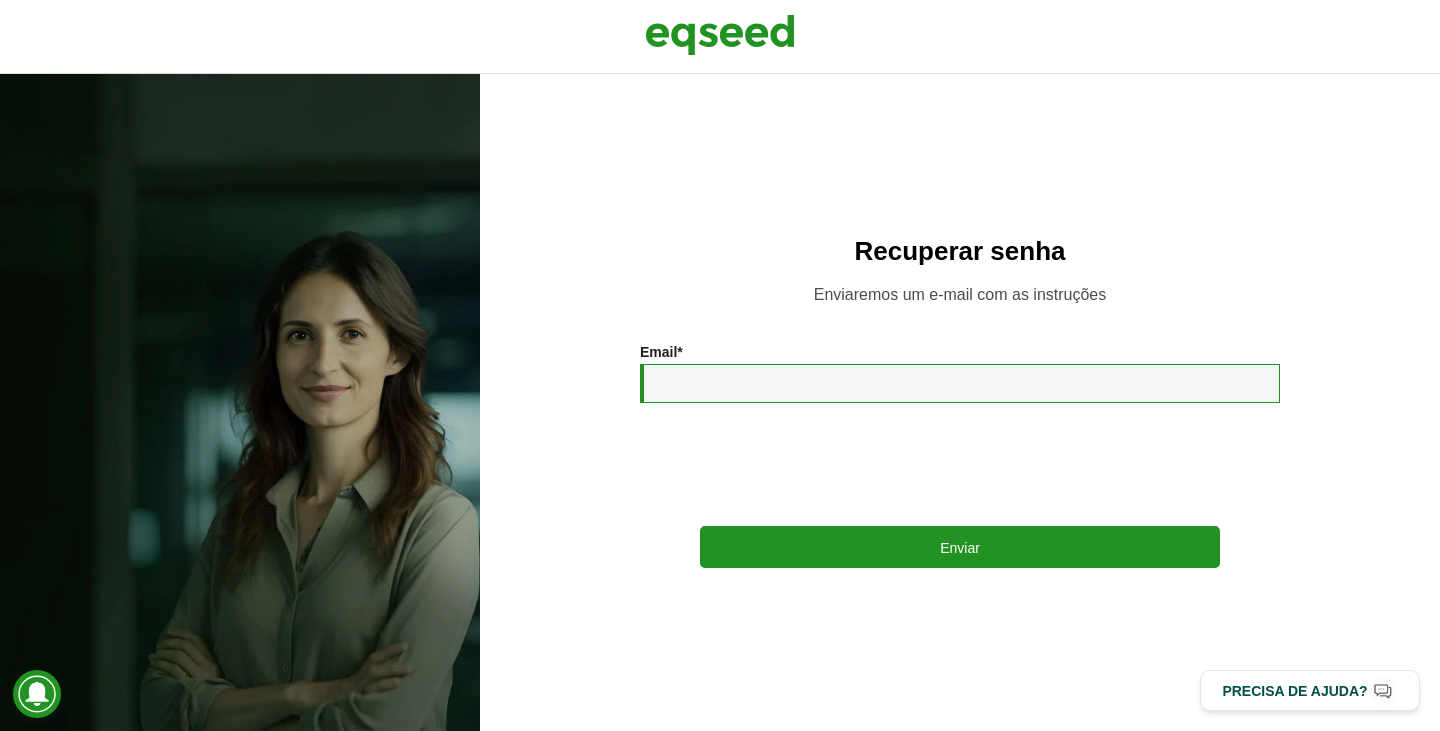 click on "Email  *" at bounding box center [960, 383] 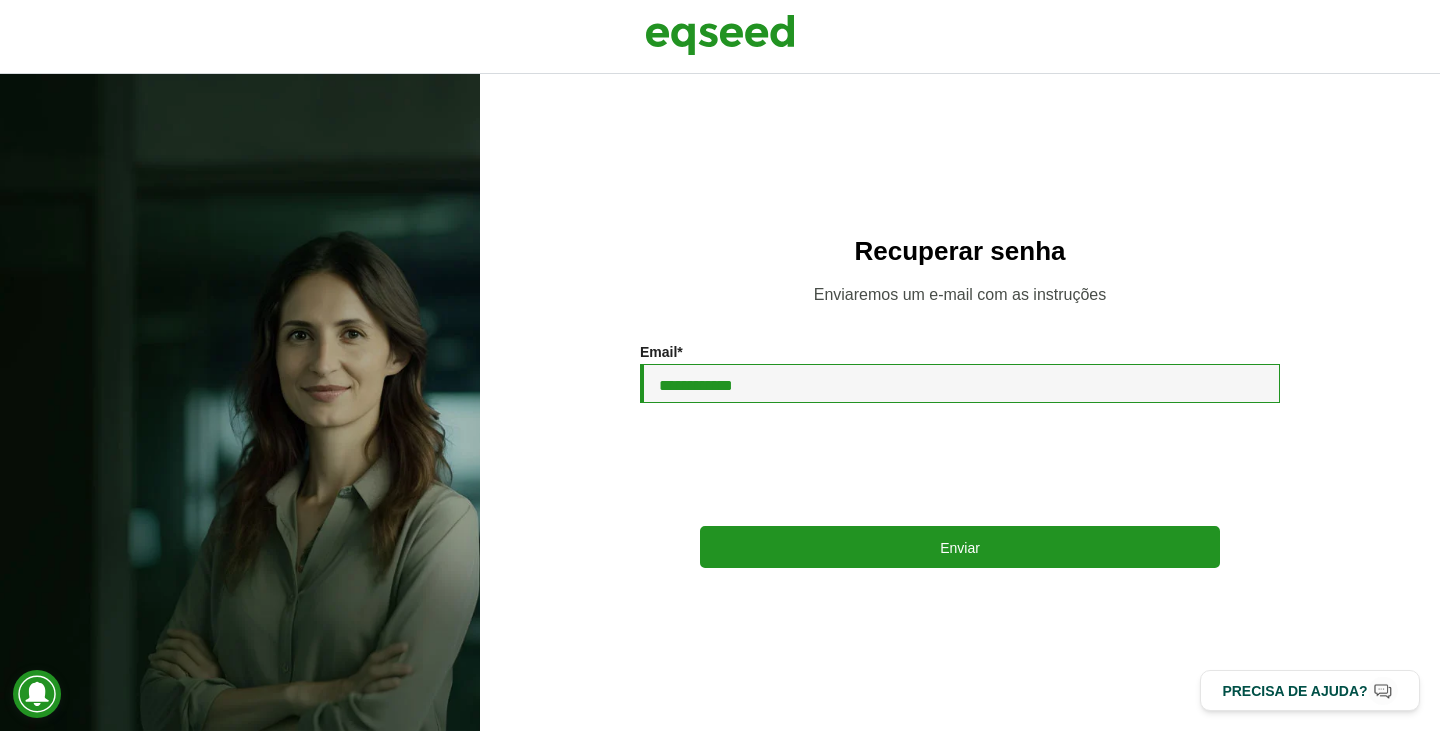 type on "**********" 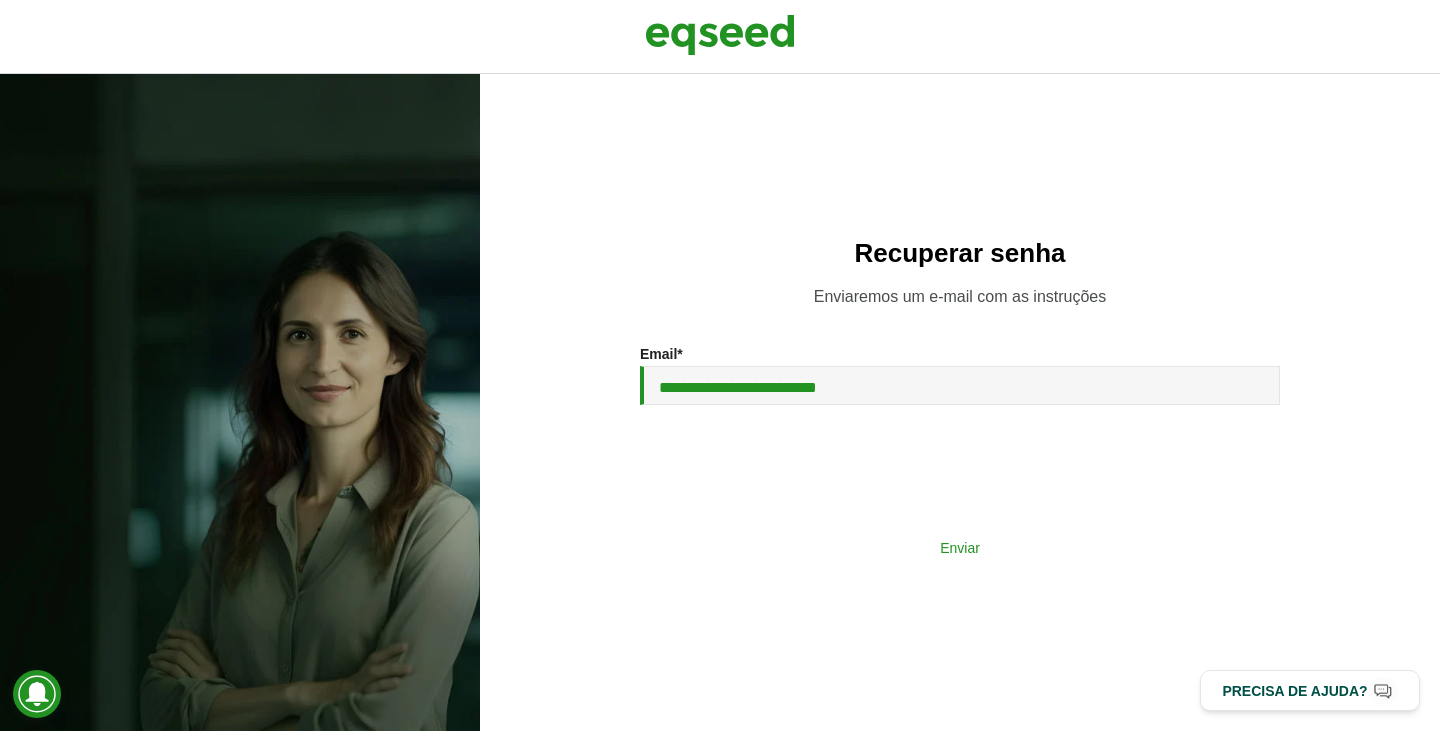 click on "Enviar" at bounding box center (960, 547) 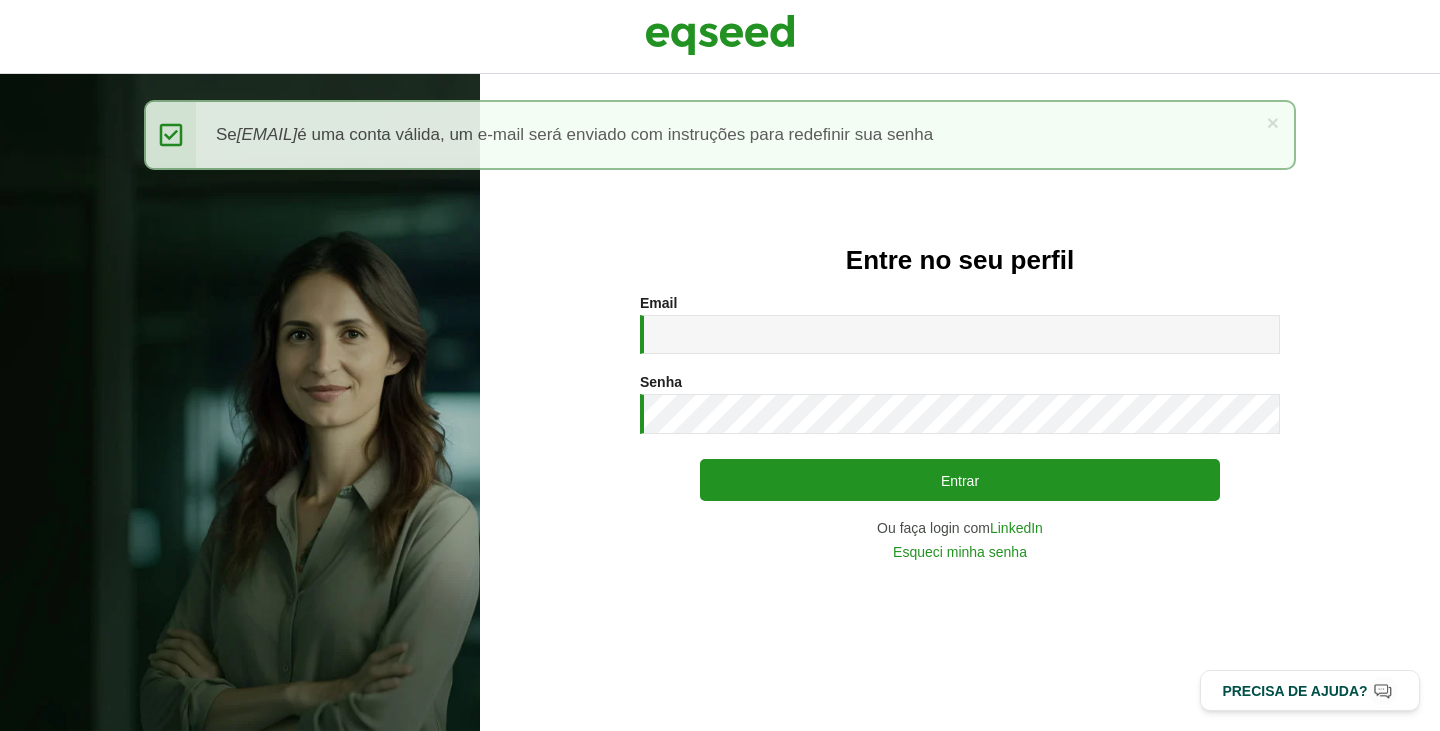 scroll, scrollTop: 0, scrollLeft: 0, axis: both 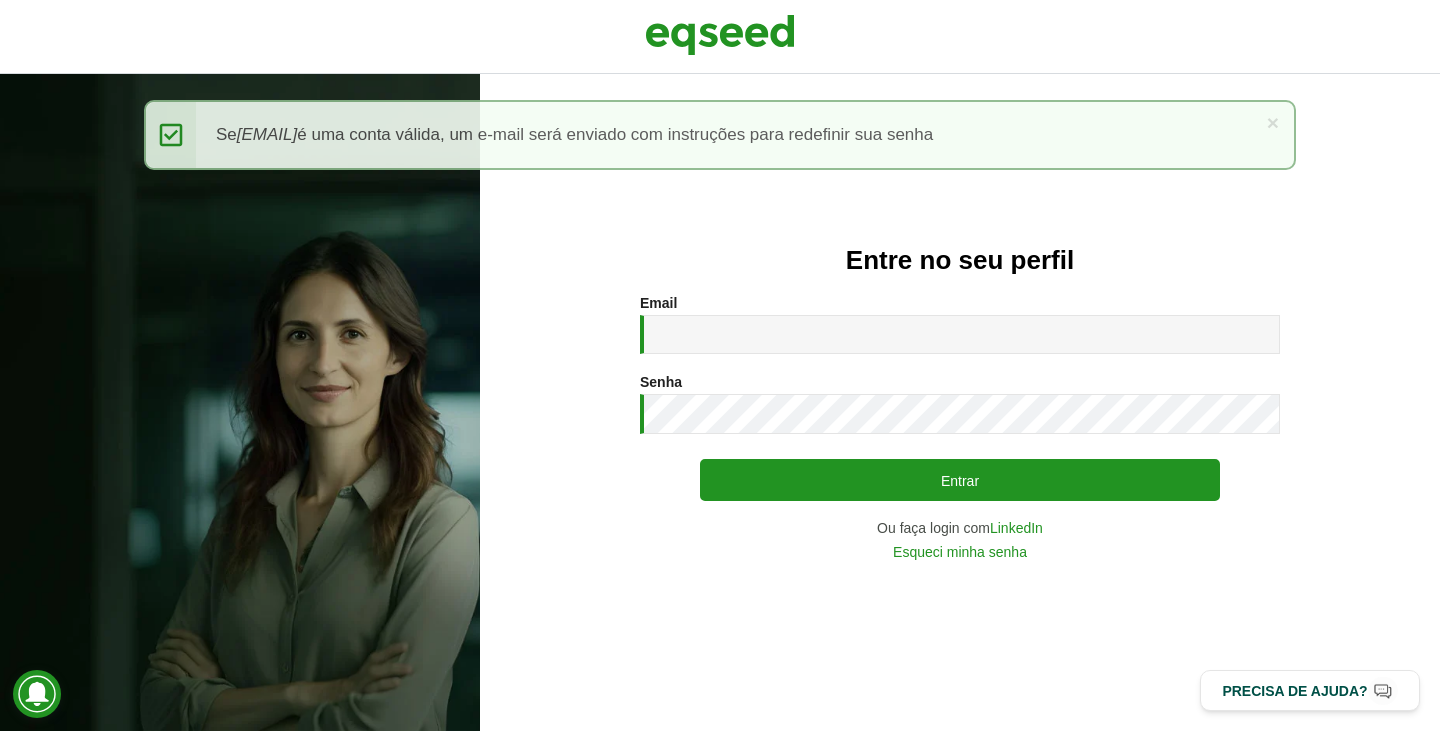 click on "Entre no seu perfil
Email  *
Digite seu endereço de e-mail.   Senha  *
Digite a senha que será usada em conjunto com seu e-mail.
Entrar
Ou faça login com  LinkedIn Esqueci minha senha
Não possui conta? Clique para cadastrar.
Voltar" at bounding box center [960, 402] 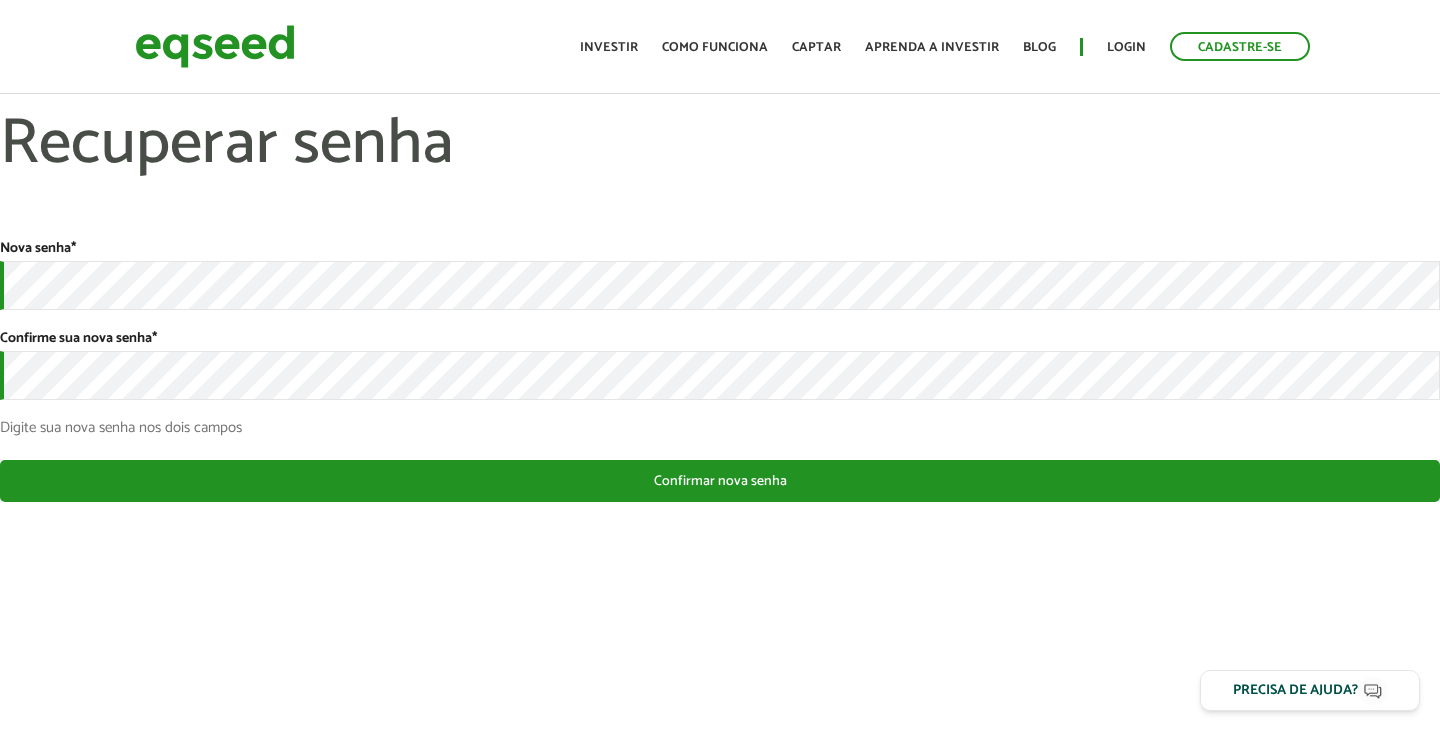 scroll, scrollTop: 0, scrollLeft: 0, axis: both 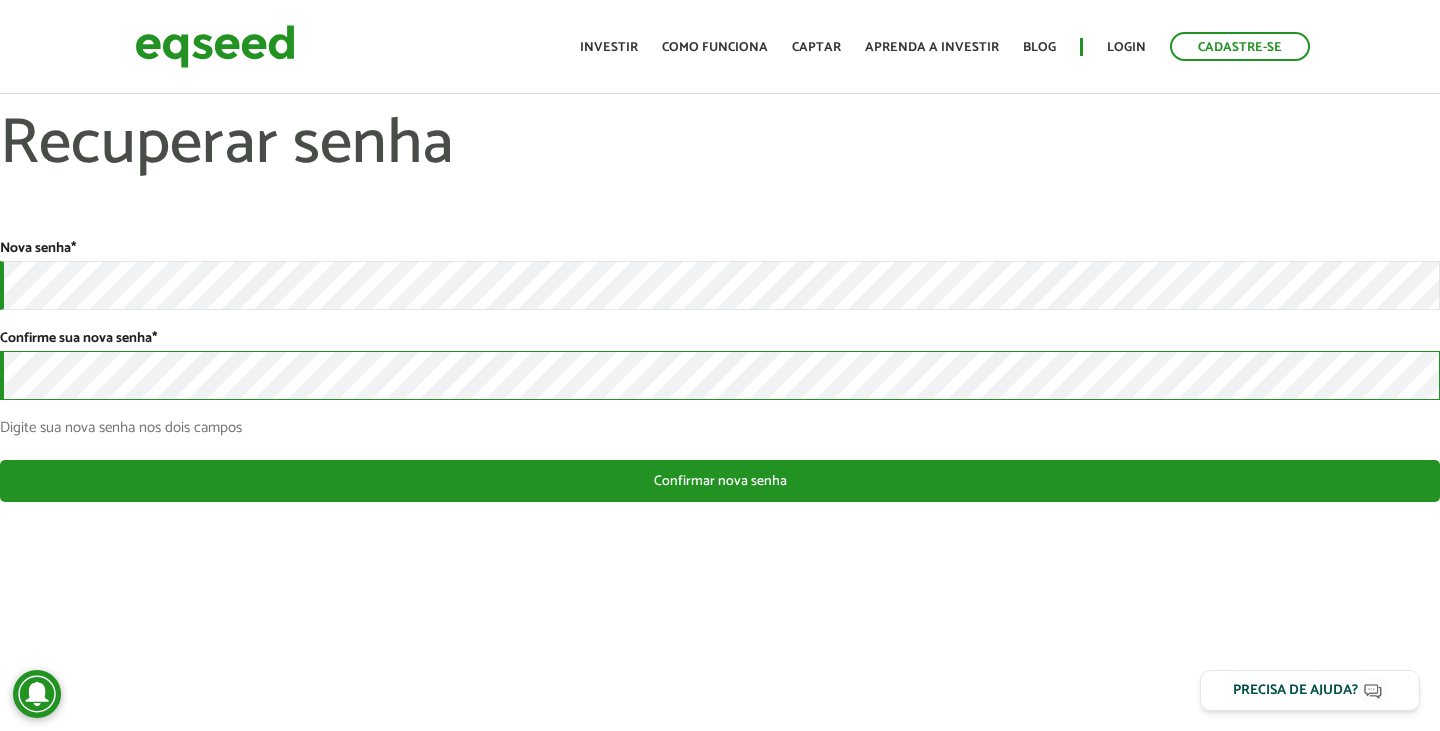click on "Confirmar nova senha" at bounding box center [720, 481] 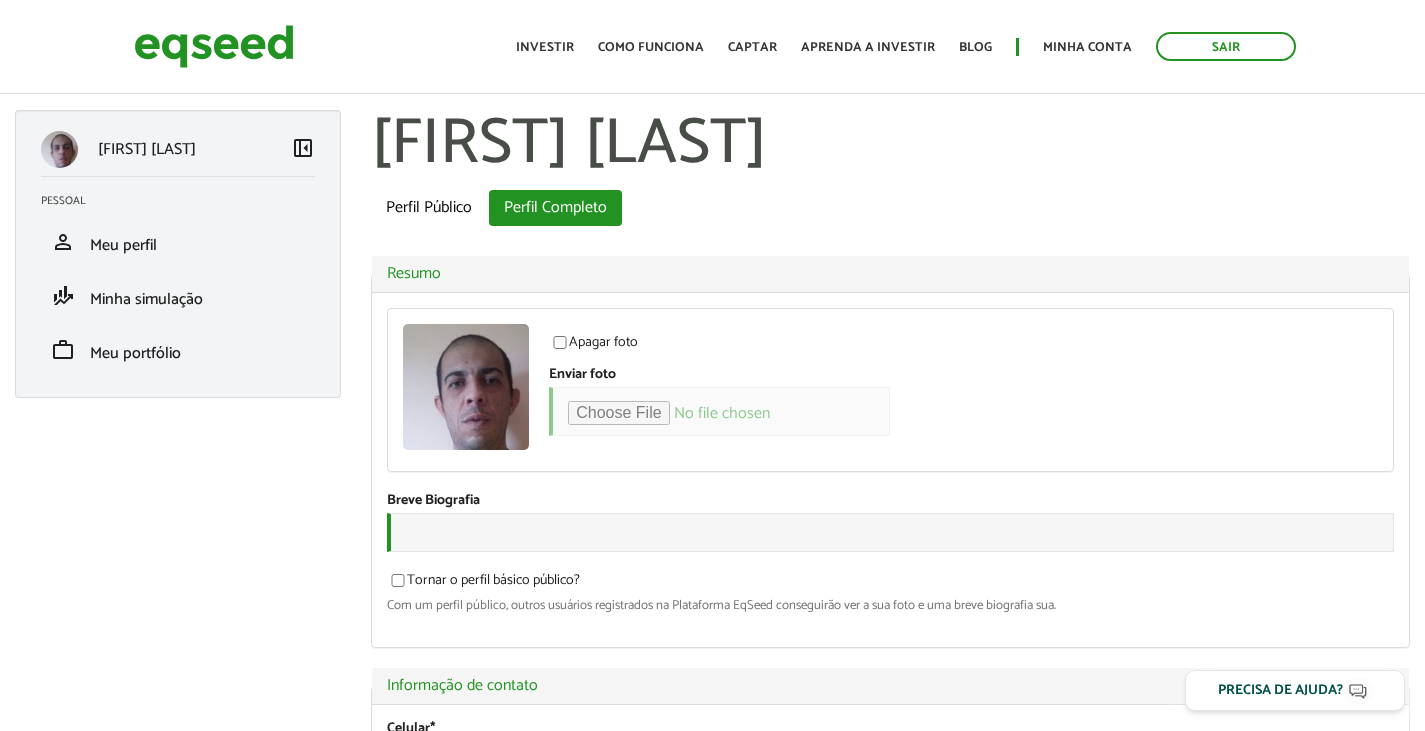 scroll, scrollTop: 0, scrollLeft: 0, axis: both 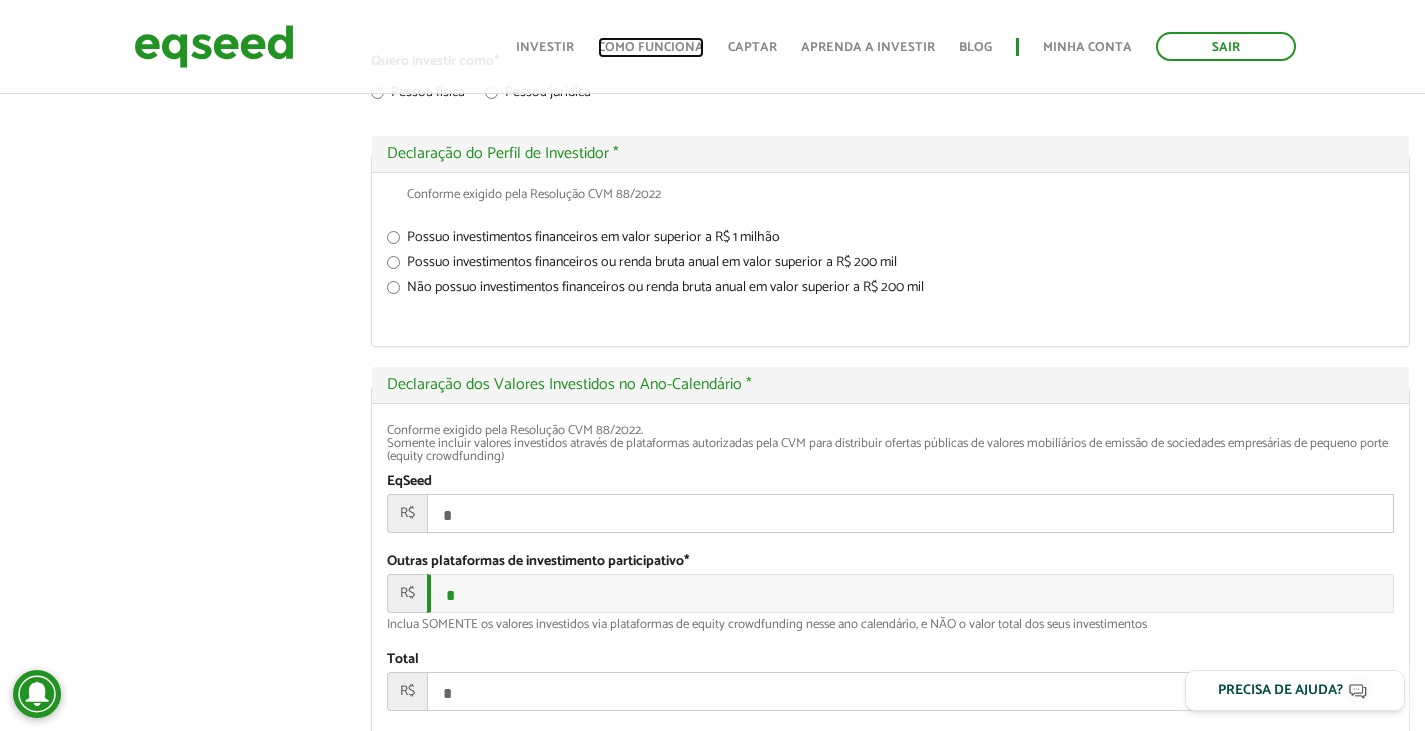 click on "Como funciona" at bounding box center [651, 47] 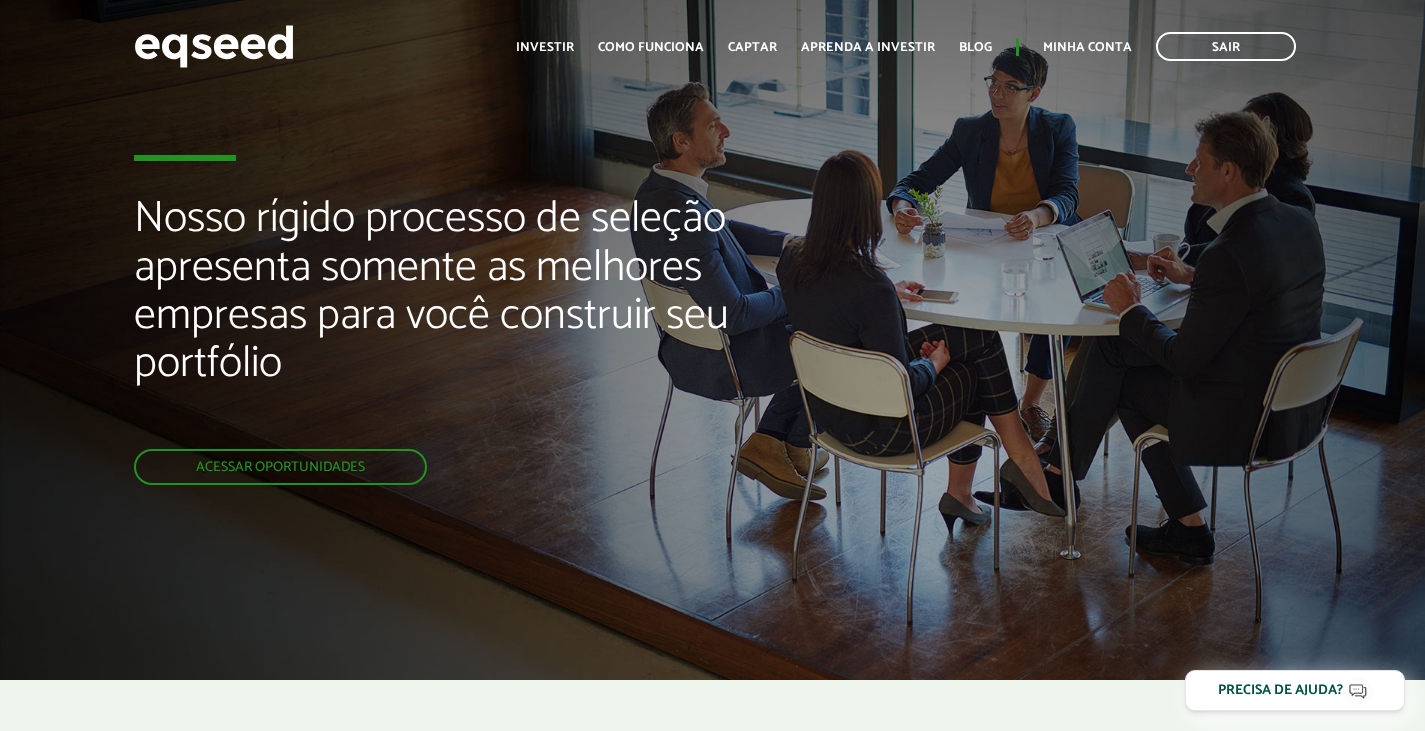 scroll, scrollTop: 0, scrollLeft: 0, axis: both 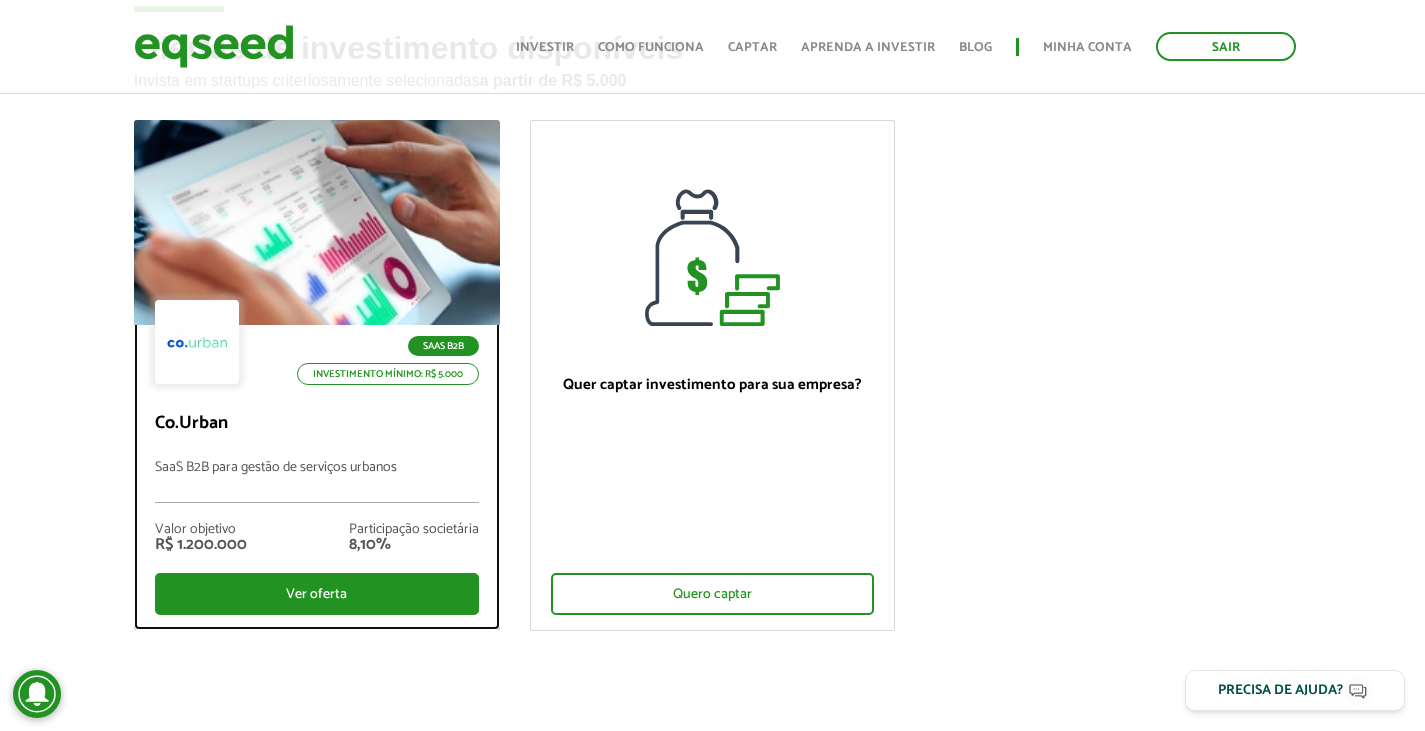 click at bounding box center [316, 223] 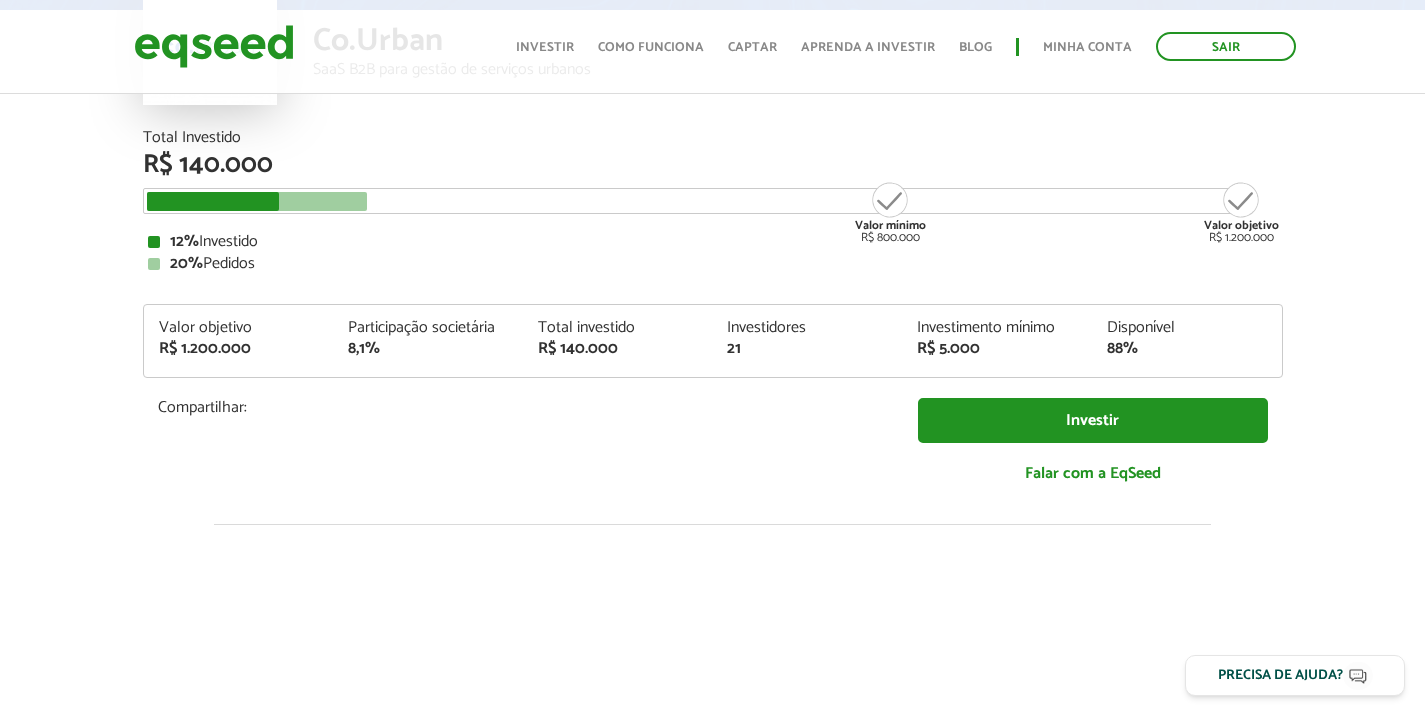scroll, scrollTop: 200, scrollLeft: 0, axis: vertical 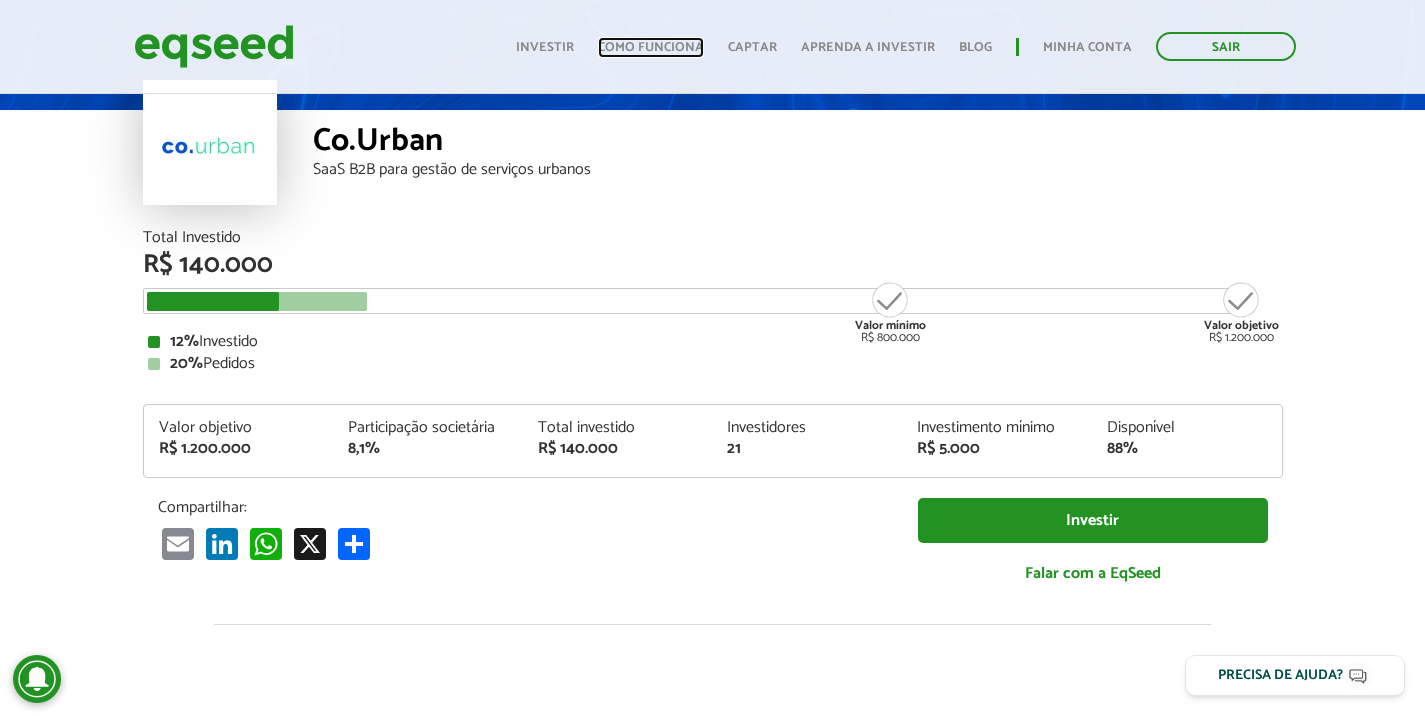 click on "Como funciona" at bounding box center [651, 47] 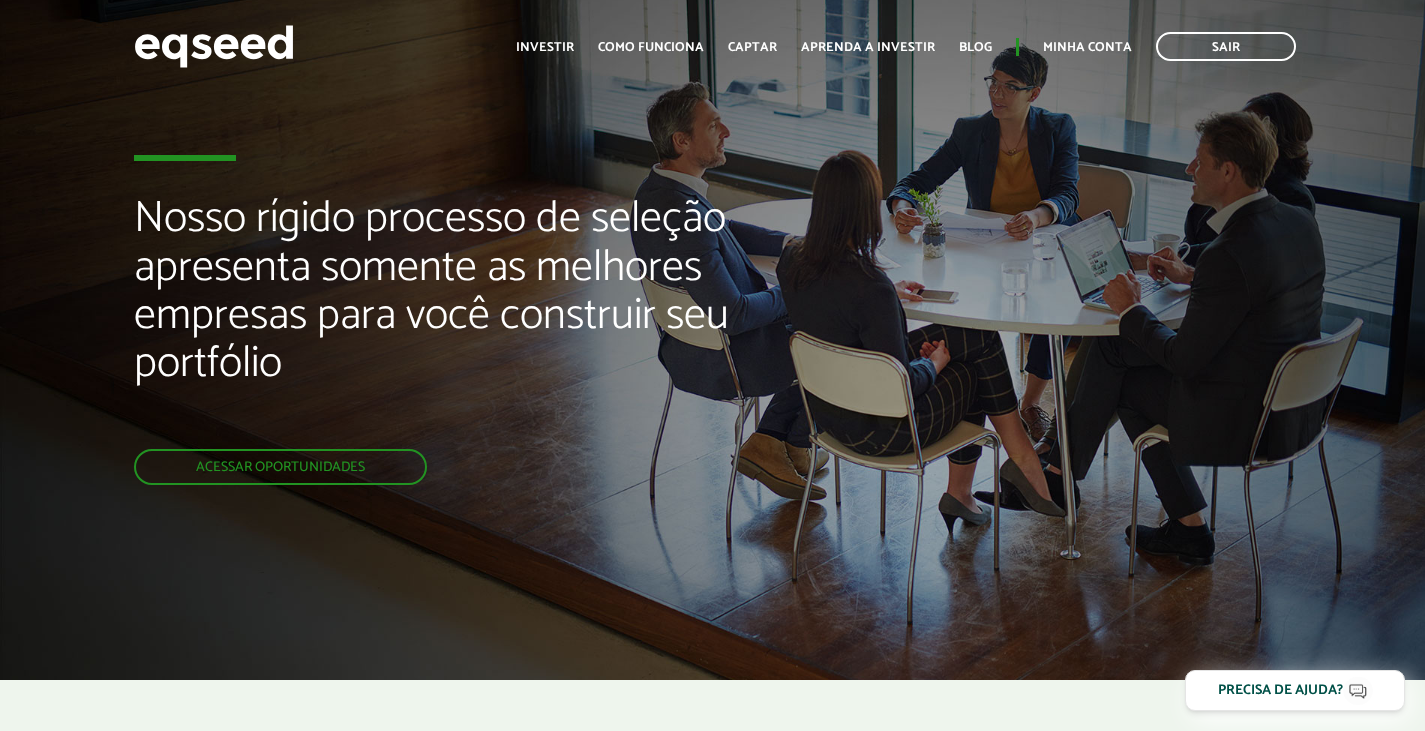 scroll, scrollTop: 0, scrollLeft: 0, axis: both 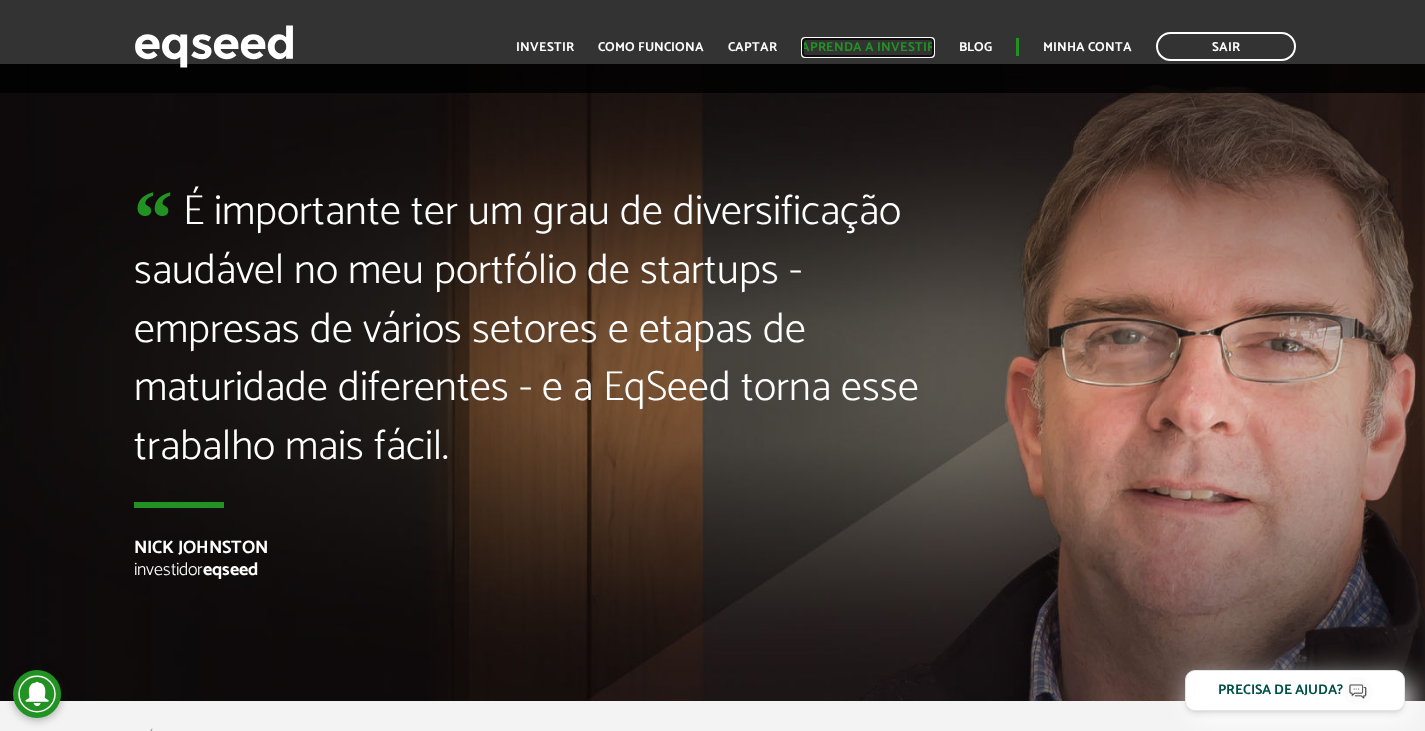 click on "Aprenda a investir" at bounding box center (868, 47) 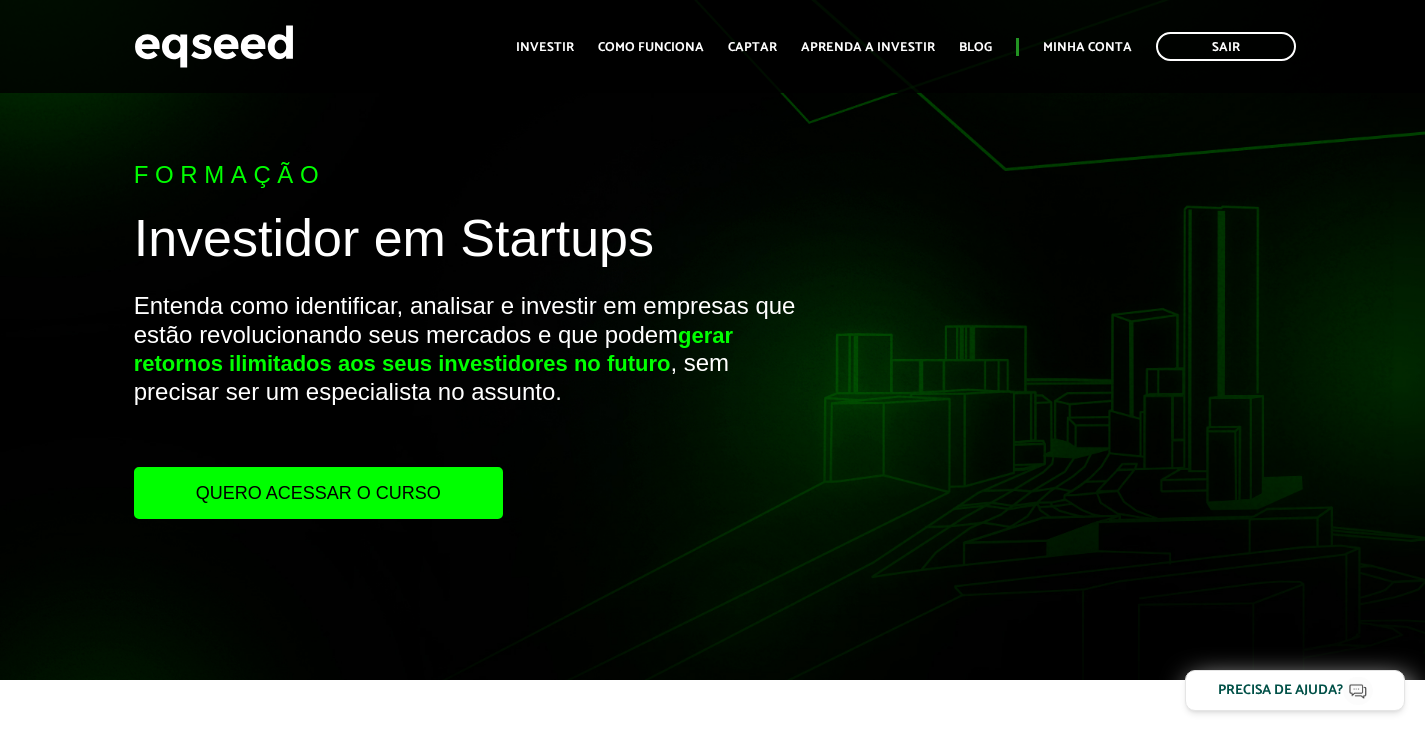 scroll, scrollTop: 100, scrollLeft: 0, axis: vertical 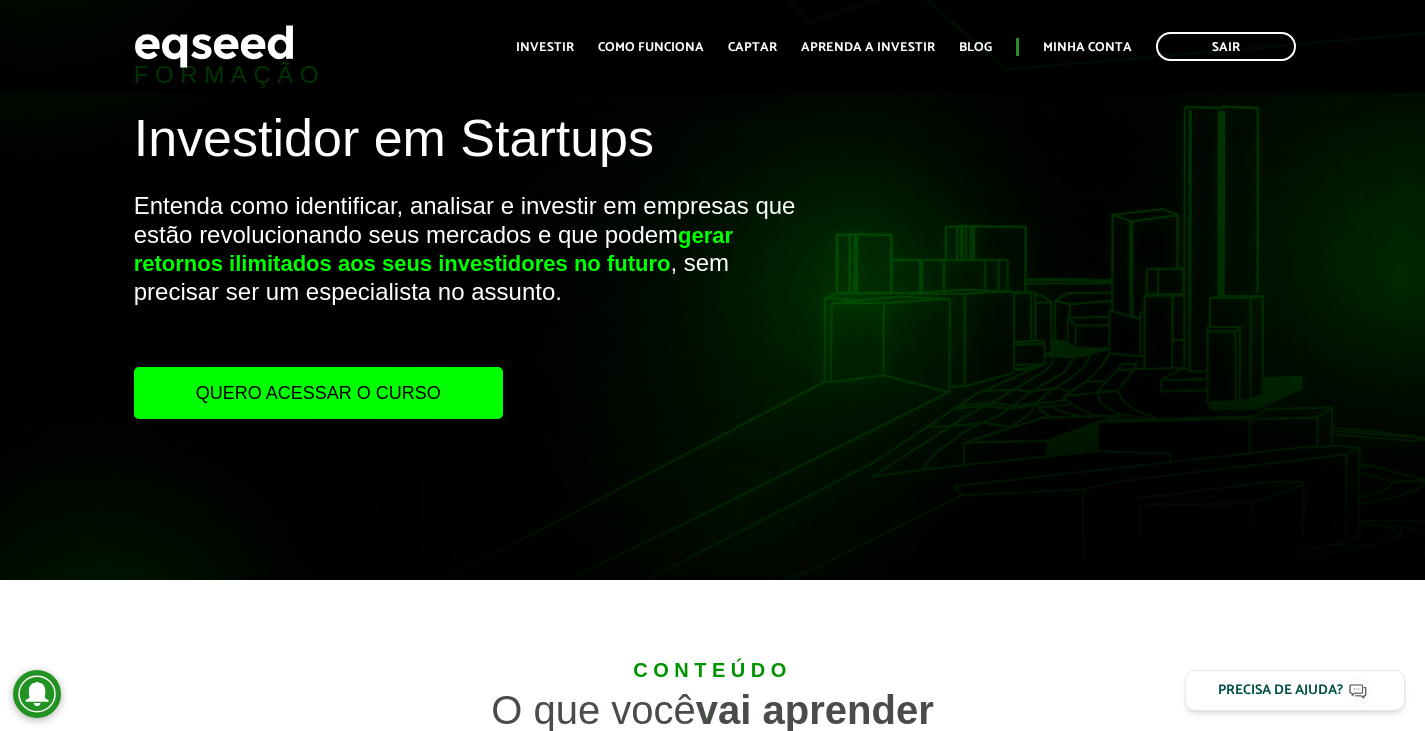 click on "Quero acessar o curso" at bounding box center [318, 393] 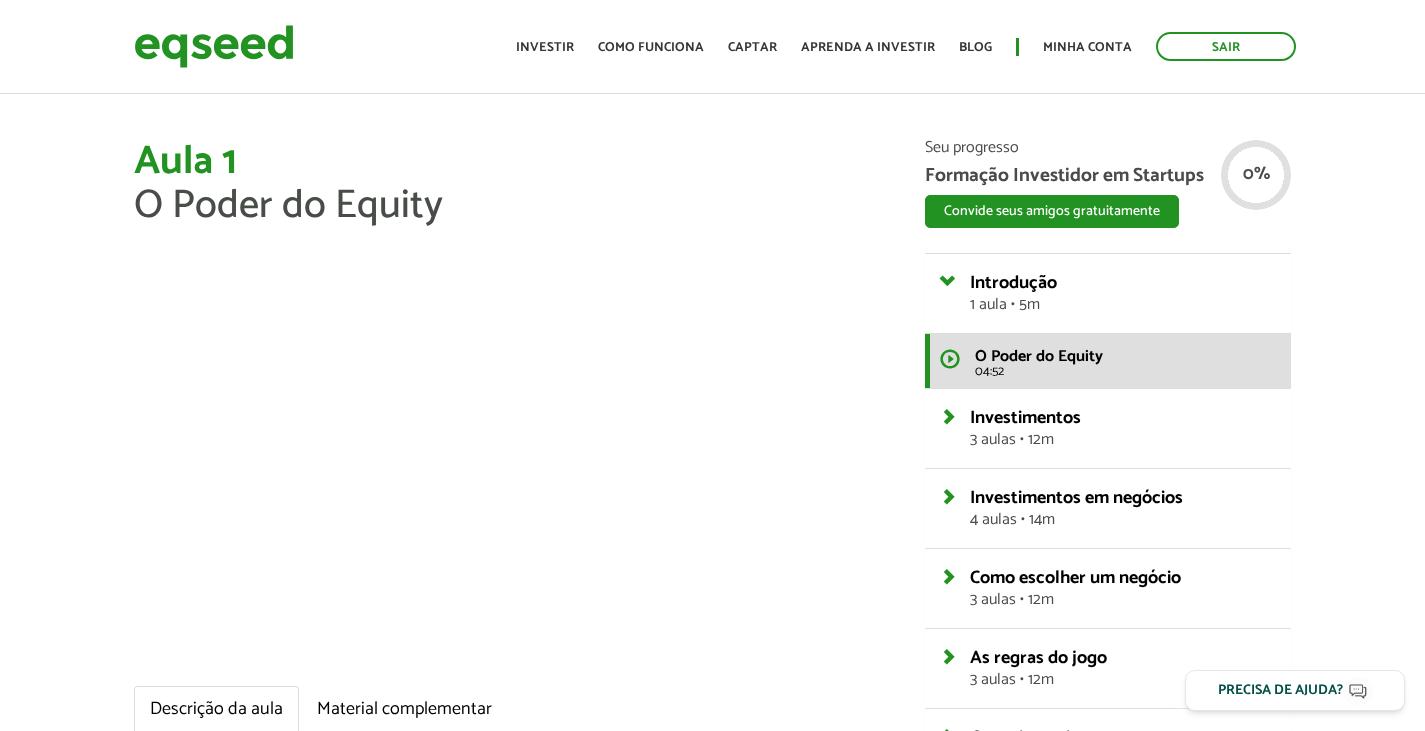scroll, scrollTop: 0, scrollLeft: 0, axis: both 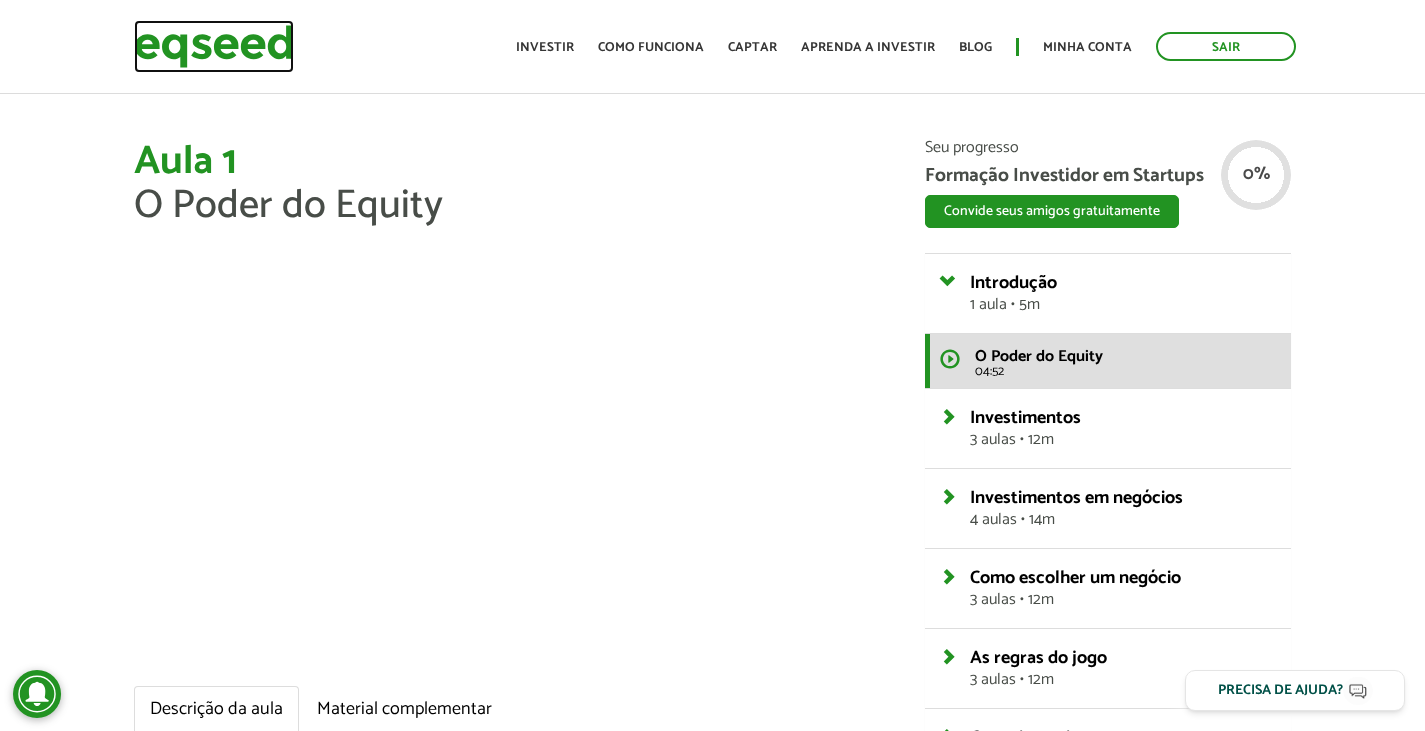 click at bounding box center (214, 46) 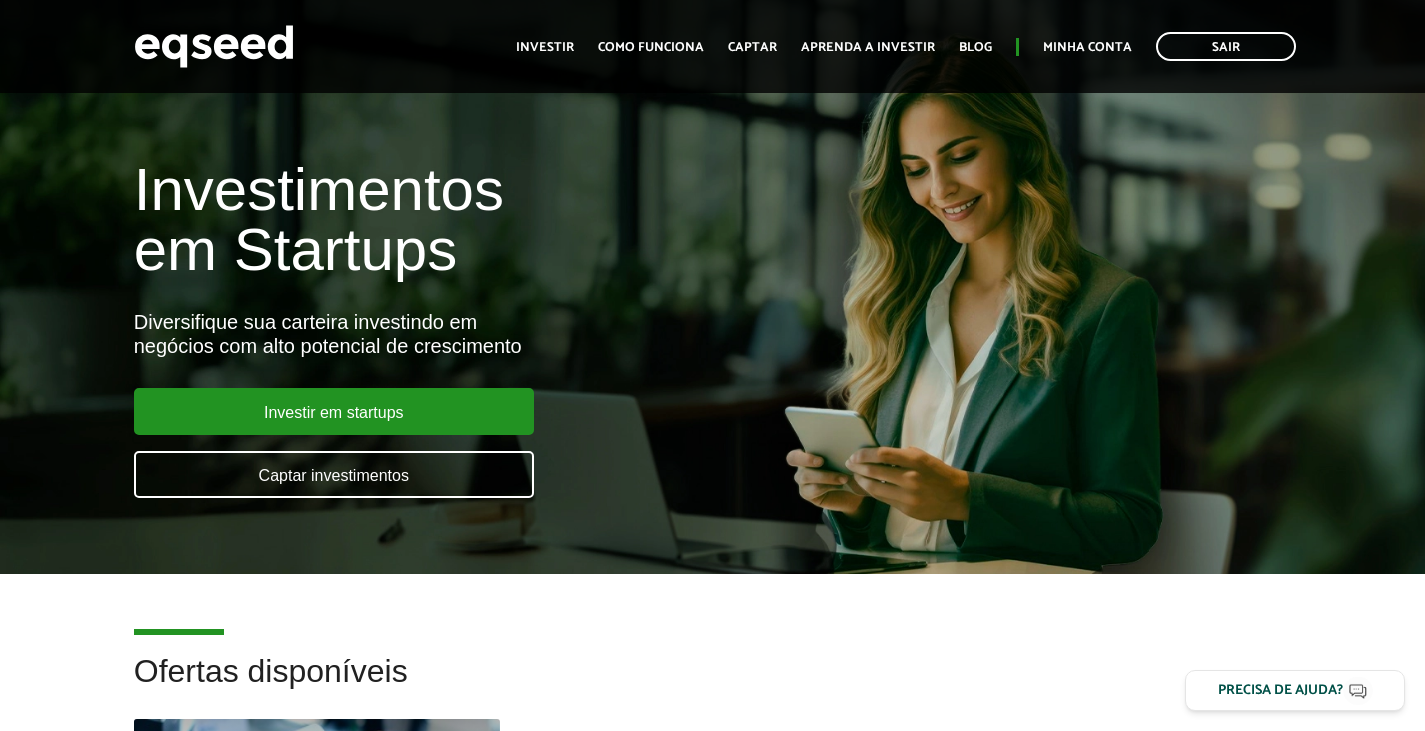 scroll, scrollTop: 406, scrollLeft: 0, axis: vertical 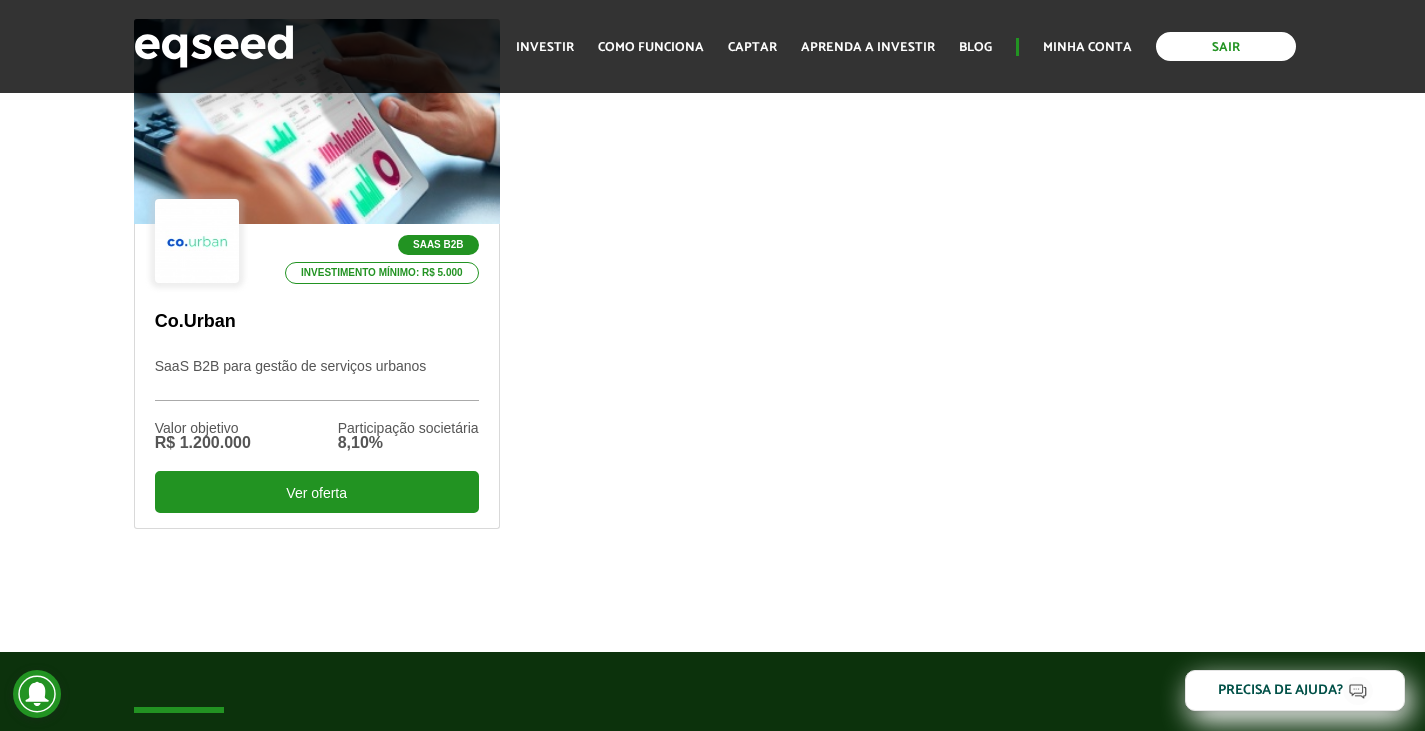 click on "Sair" at bounding box center (1226, 46) 